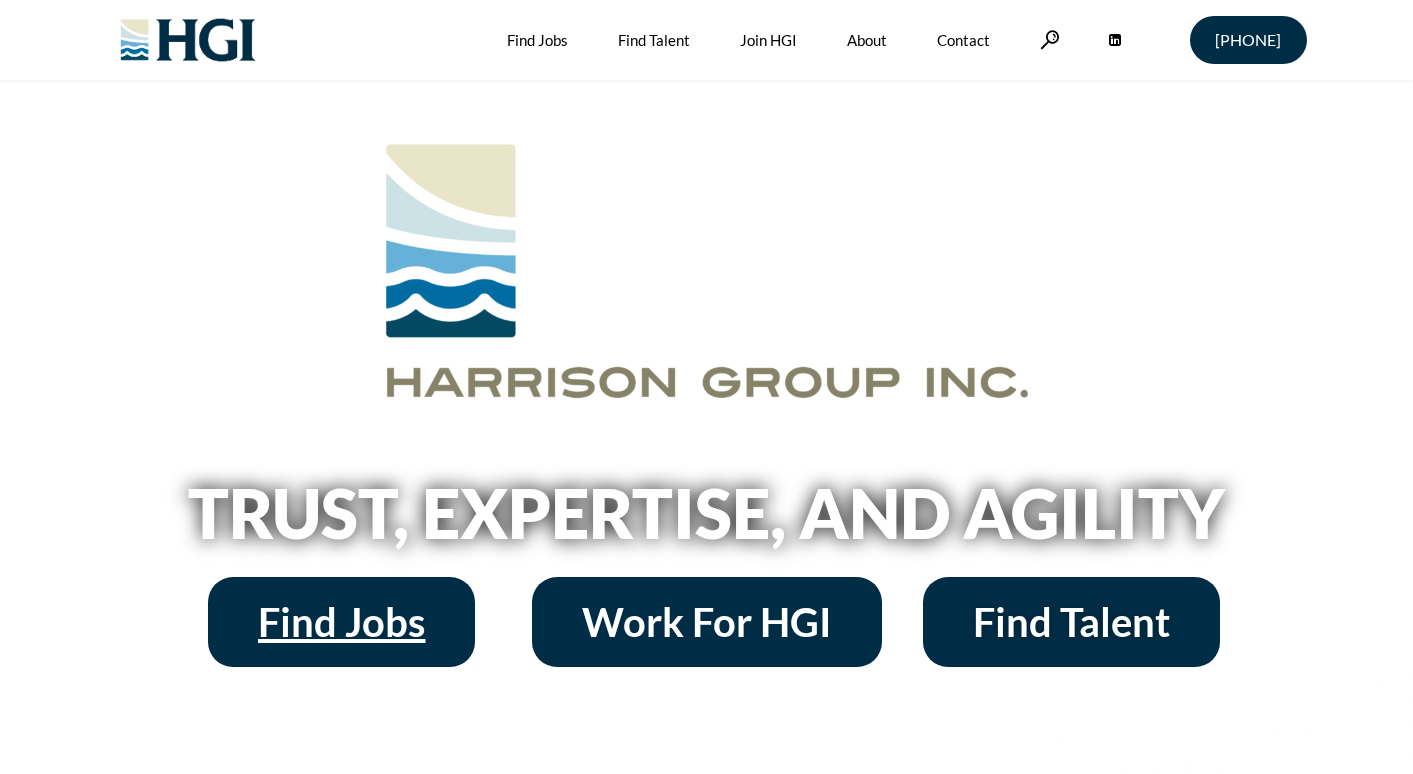 scroll, scrollTop: 0, scrollLeft: 0, axis: both 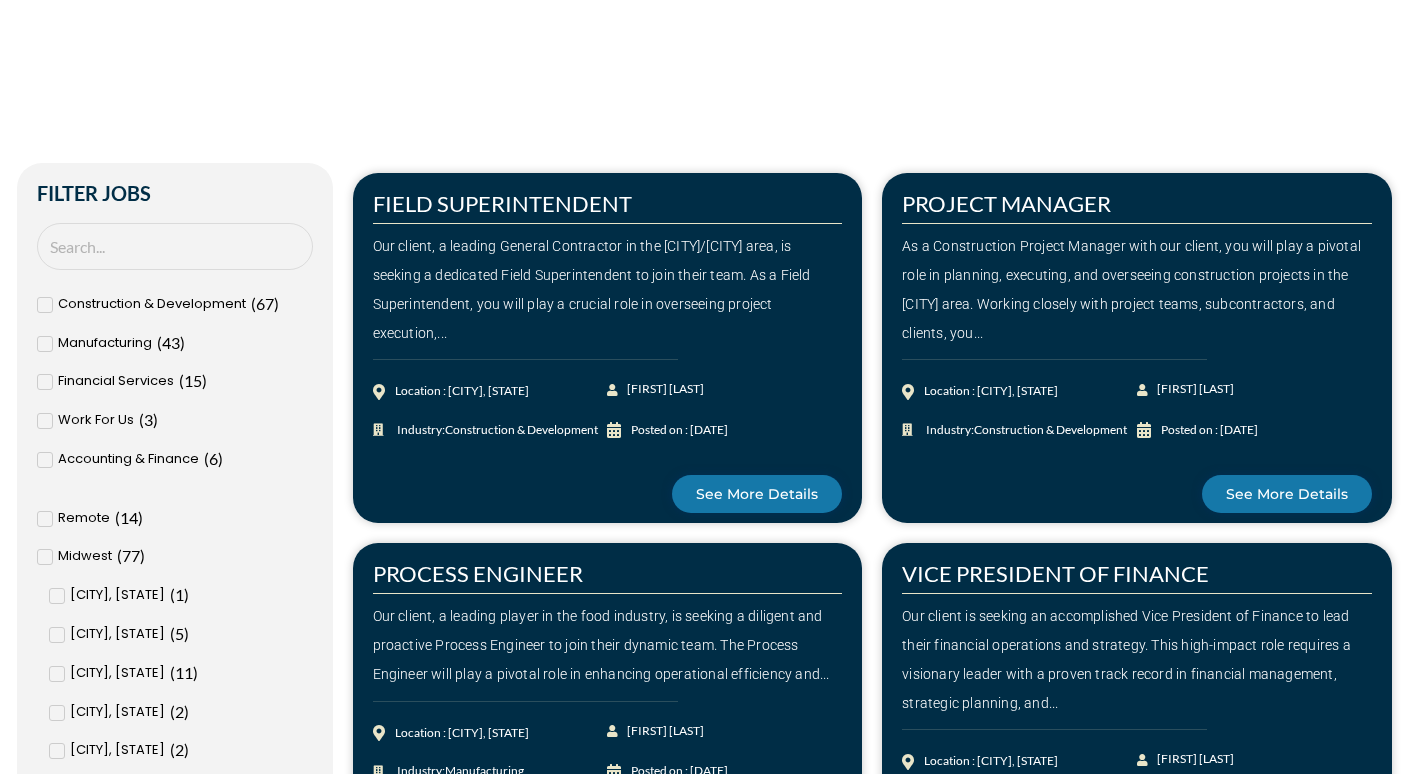 click 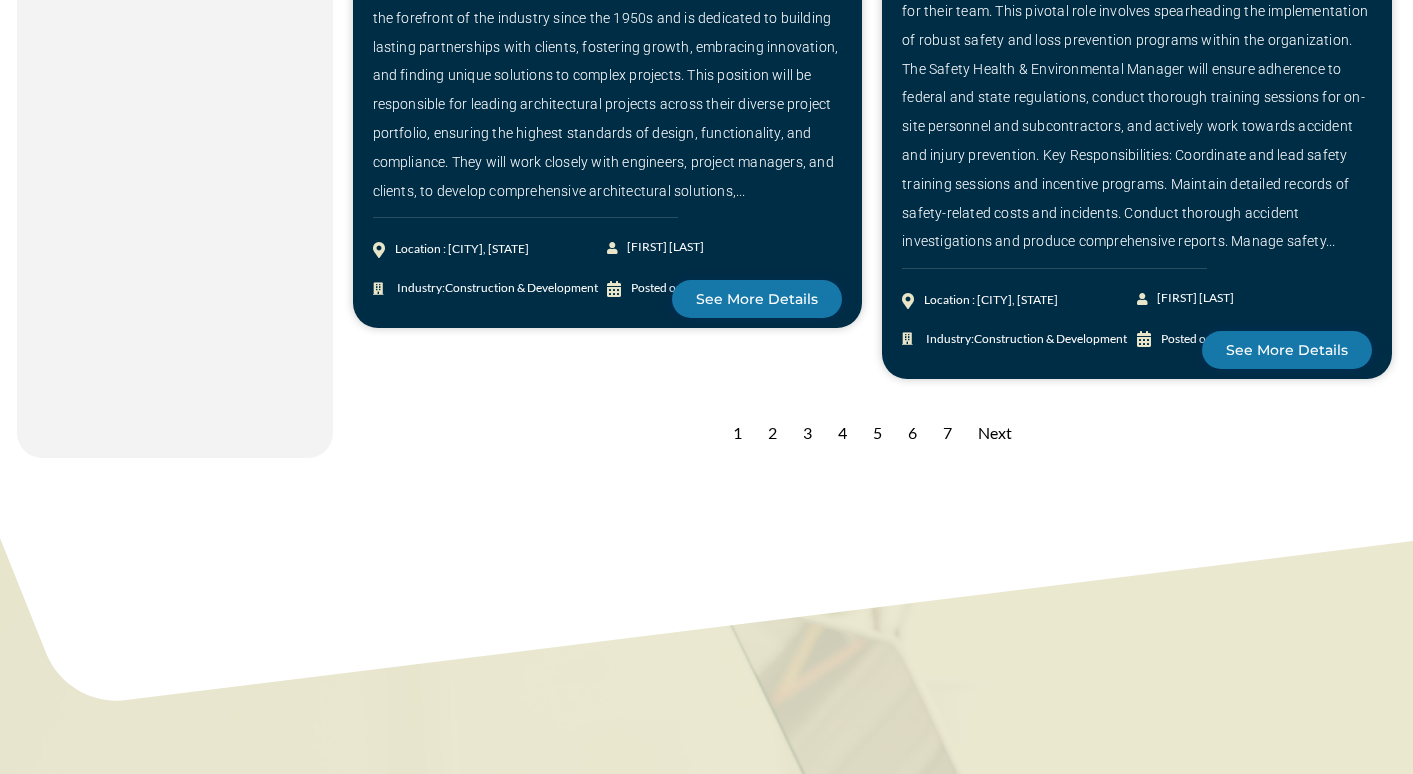 scroll, scrollTop: 2910, scrollLeft: 0, axis: vertical 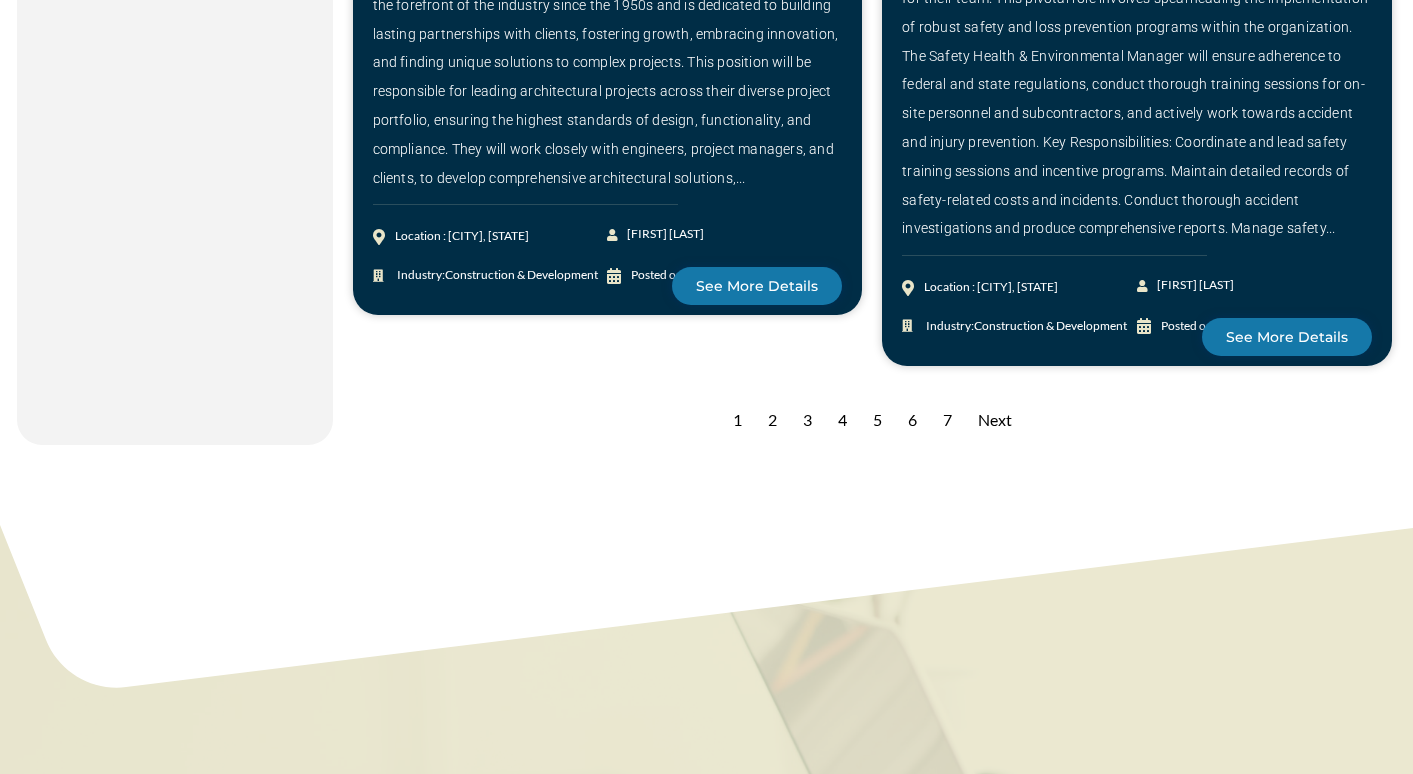 click on "2" at bounding box center [772, 420] 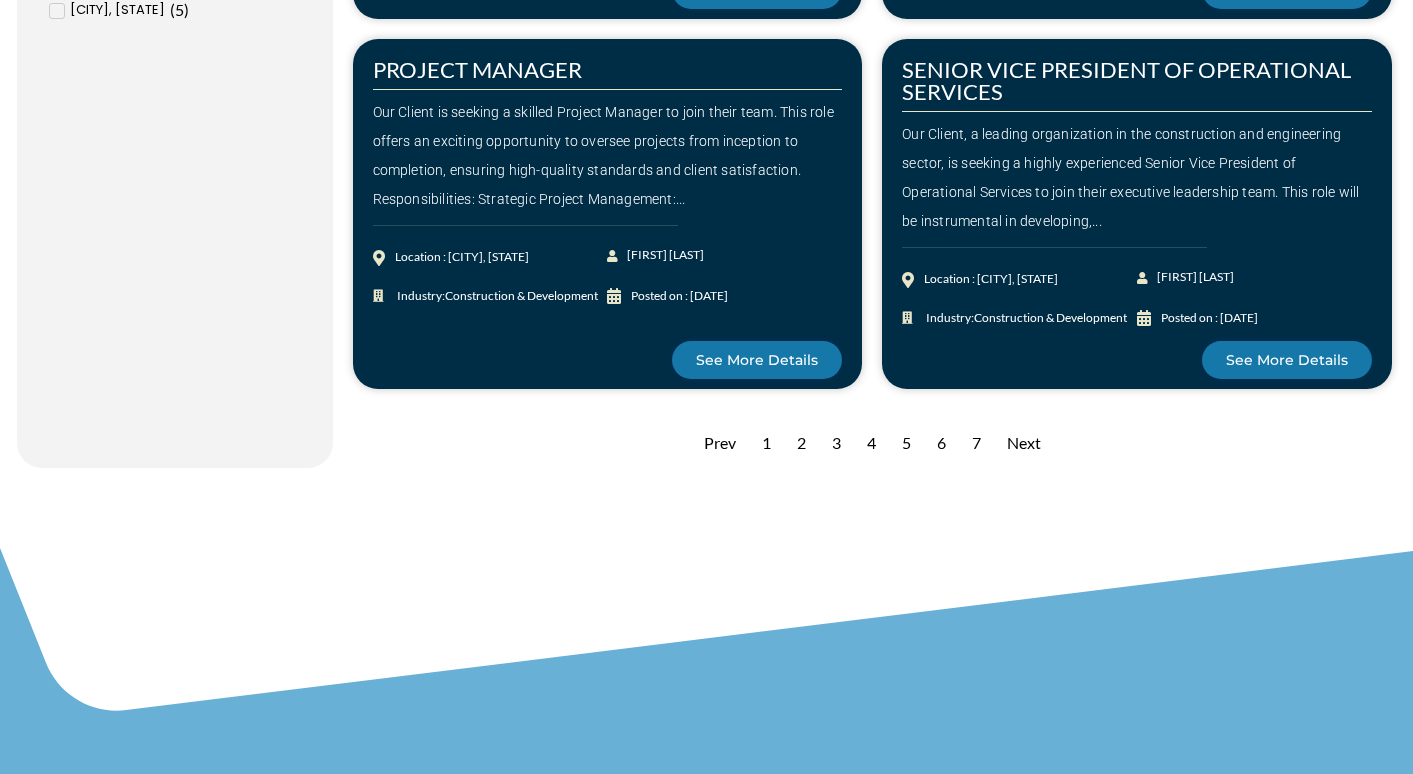 scroll, scrollTop: 2076, scrollLeft: 0, axis: vertical 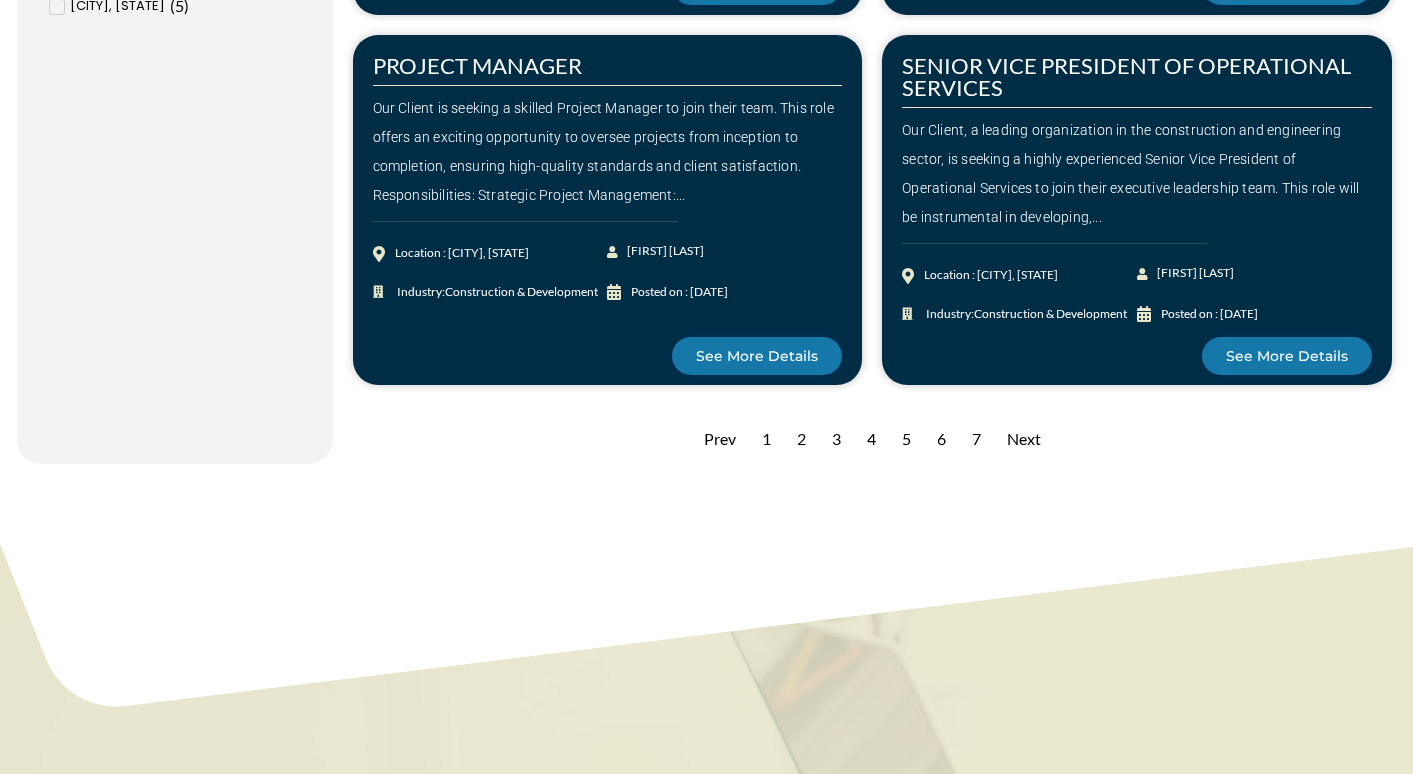 click on "3" at bounding box center [836, 439] 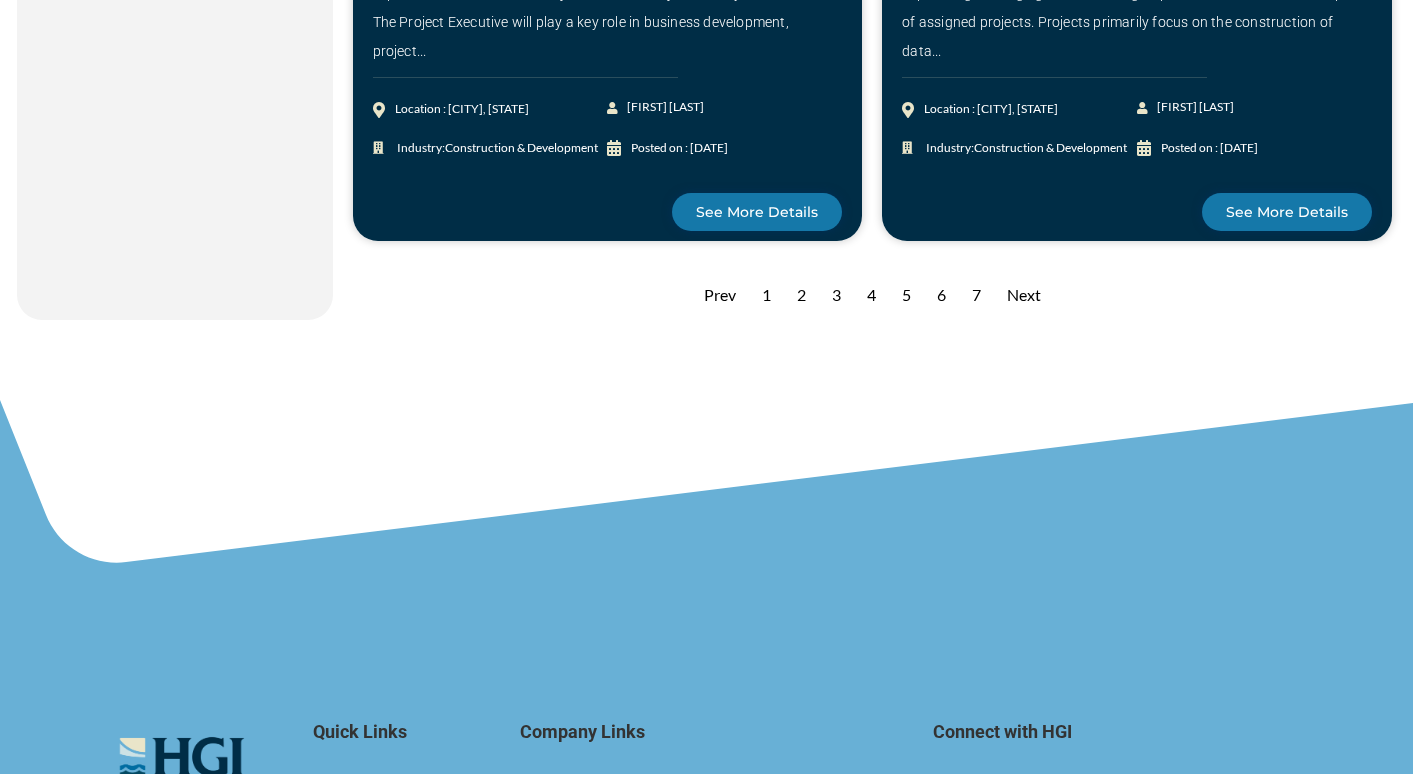 scroll, scrollTop: 2234, scrollLeft: 0, axis: vertical 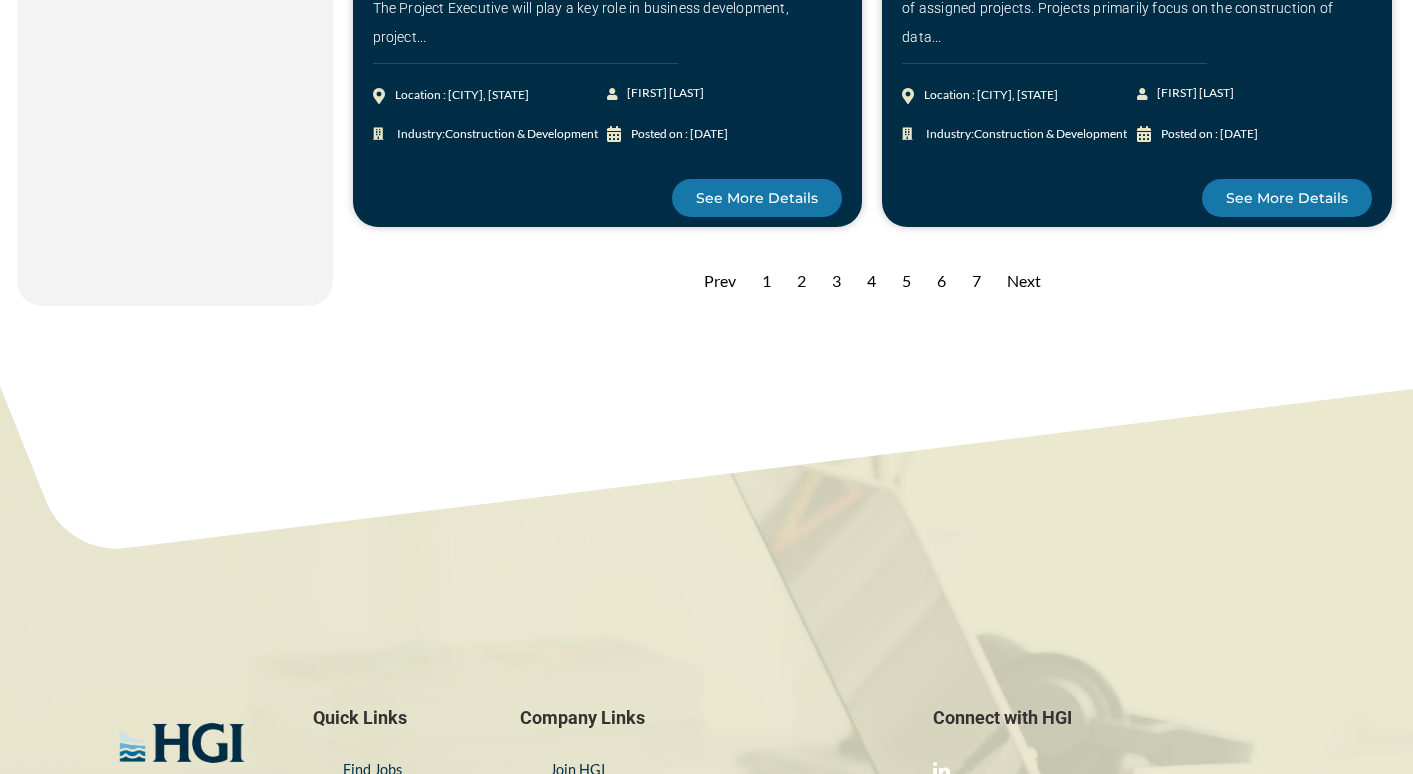 click on "4" at bounding box center (871, 281) 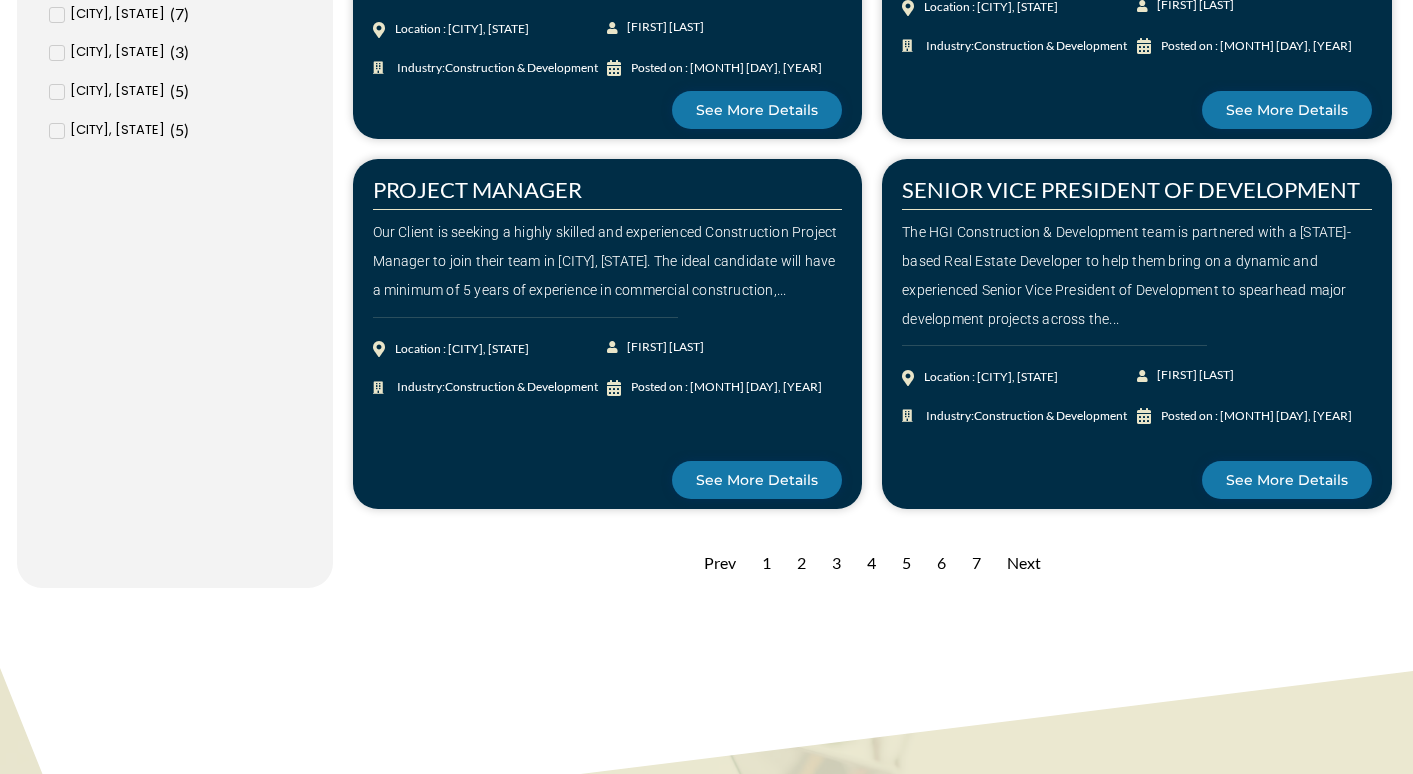 scroll, scrollTop: 1953, scrollLeft: 0, axis: vertical 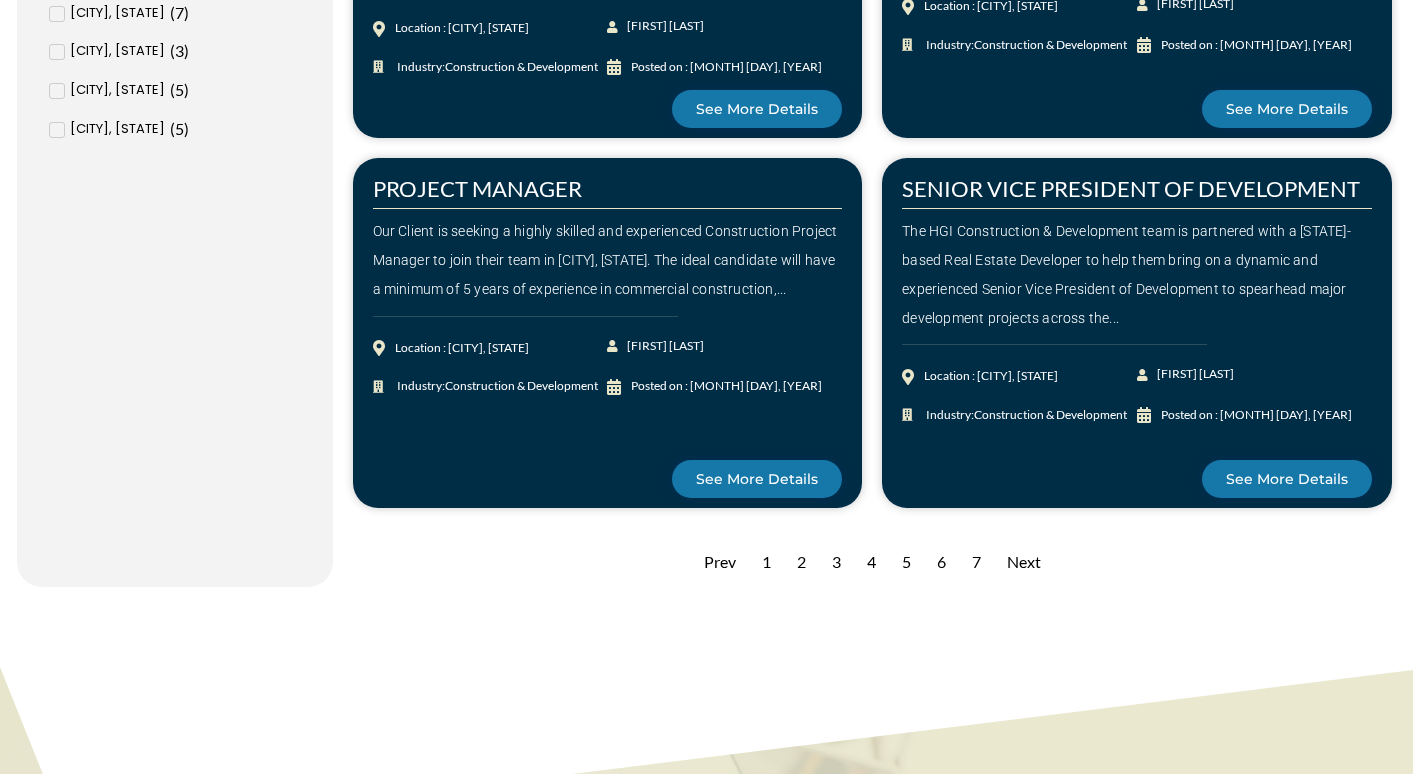 click on "Next" at bounding box center [1024, 562] 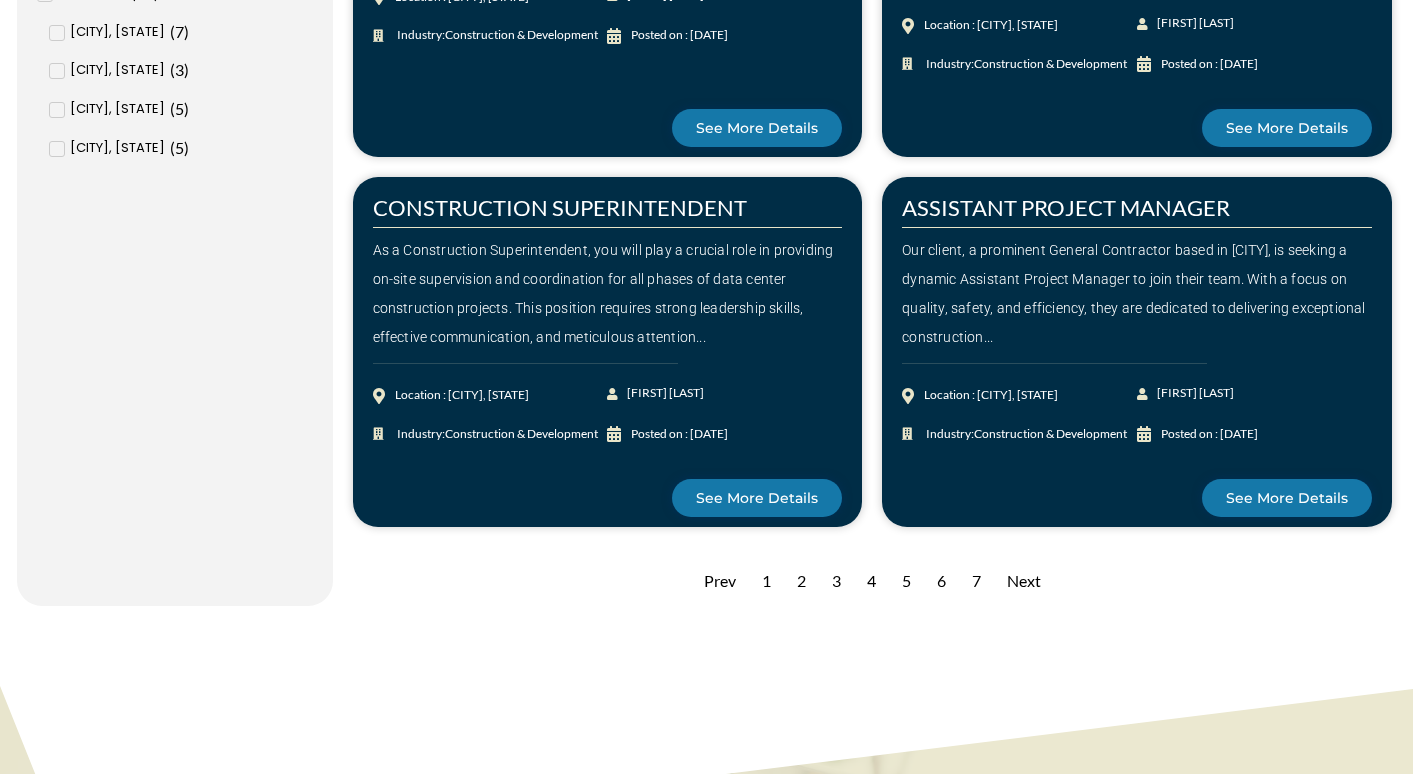 scroll, scrollTop: 1941, scrollLeft: 0, axis: vertical 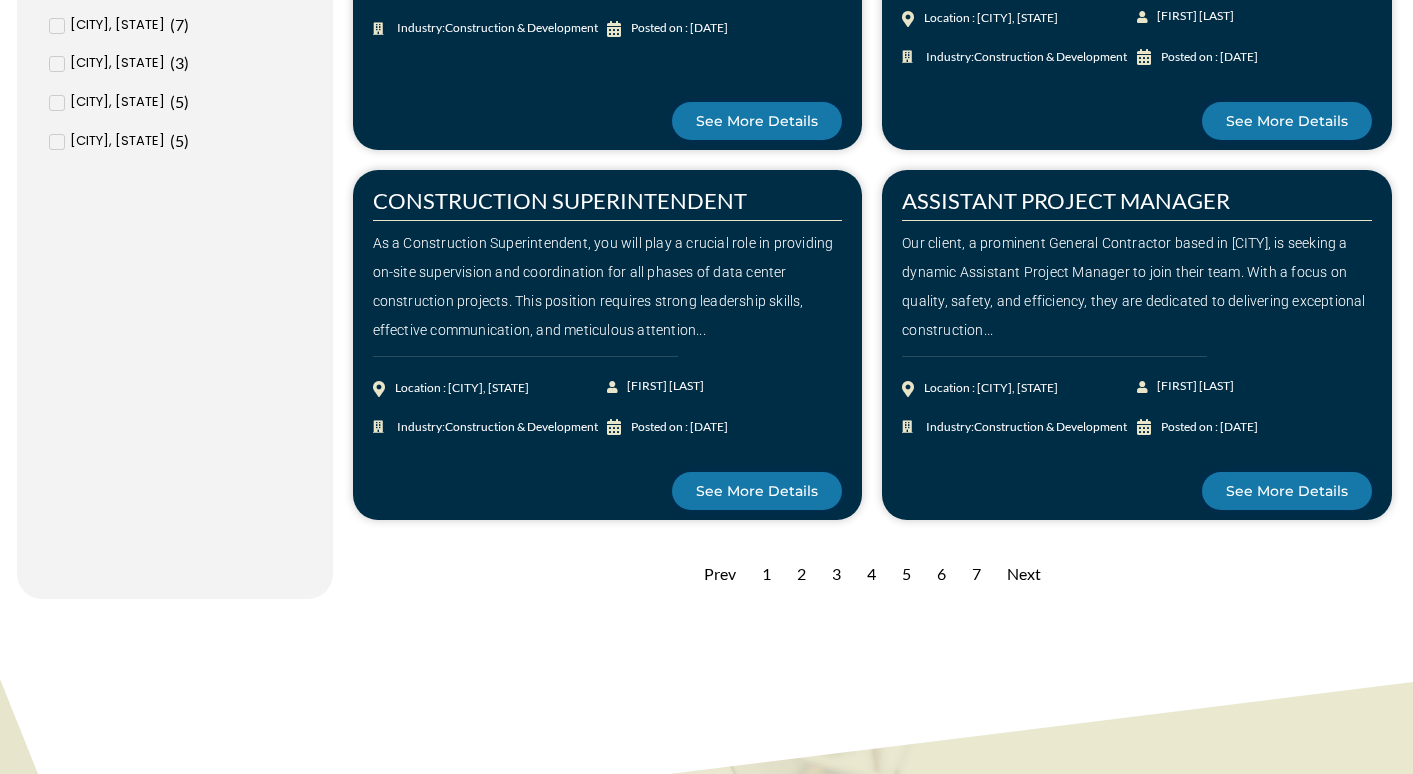 click on "Next" at bounding box center (1024, 574) 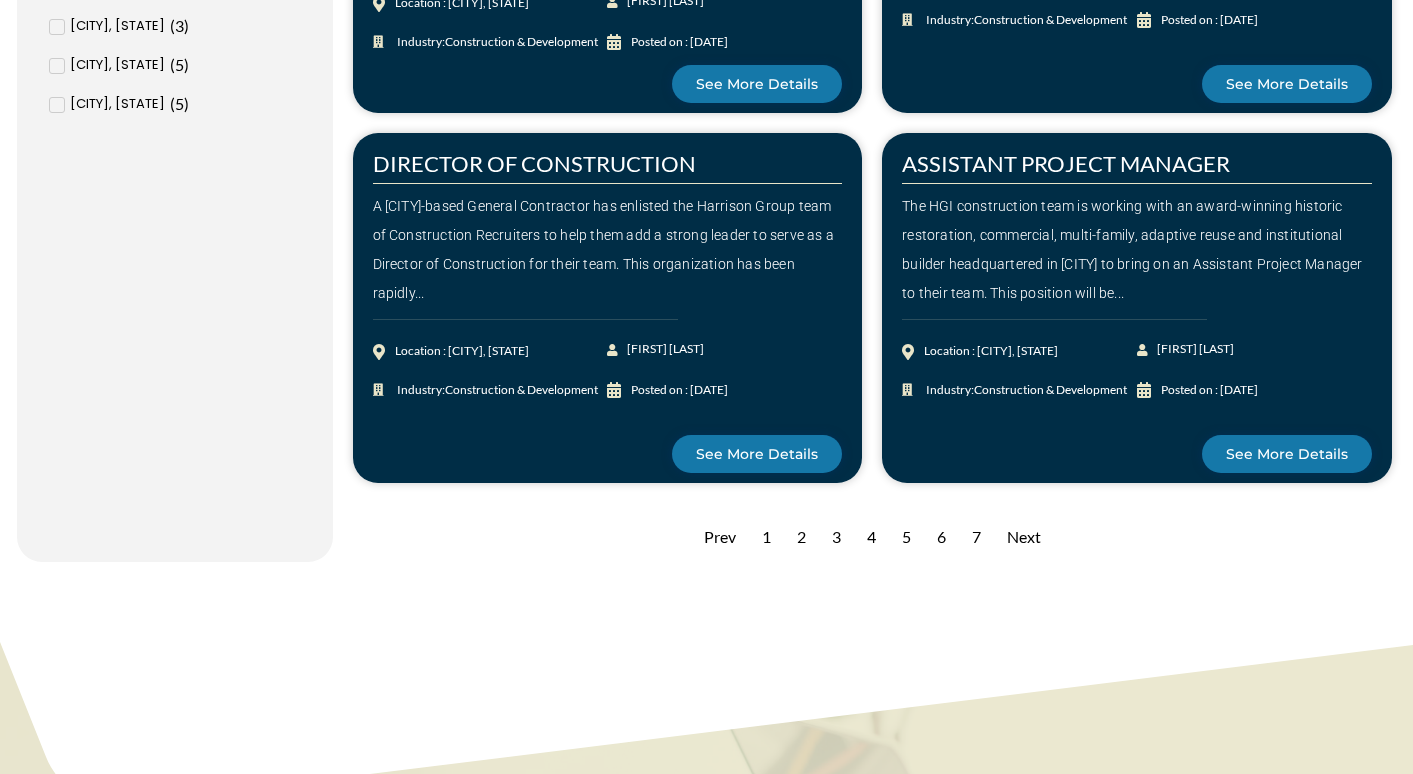 scroll, scrollTop: 1979, scrollLeft: 0, axis: vertical 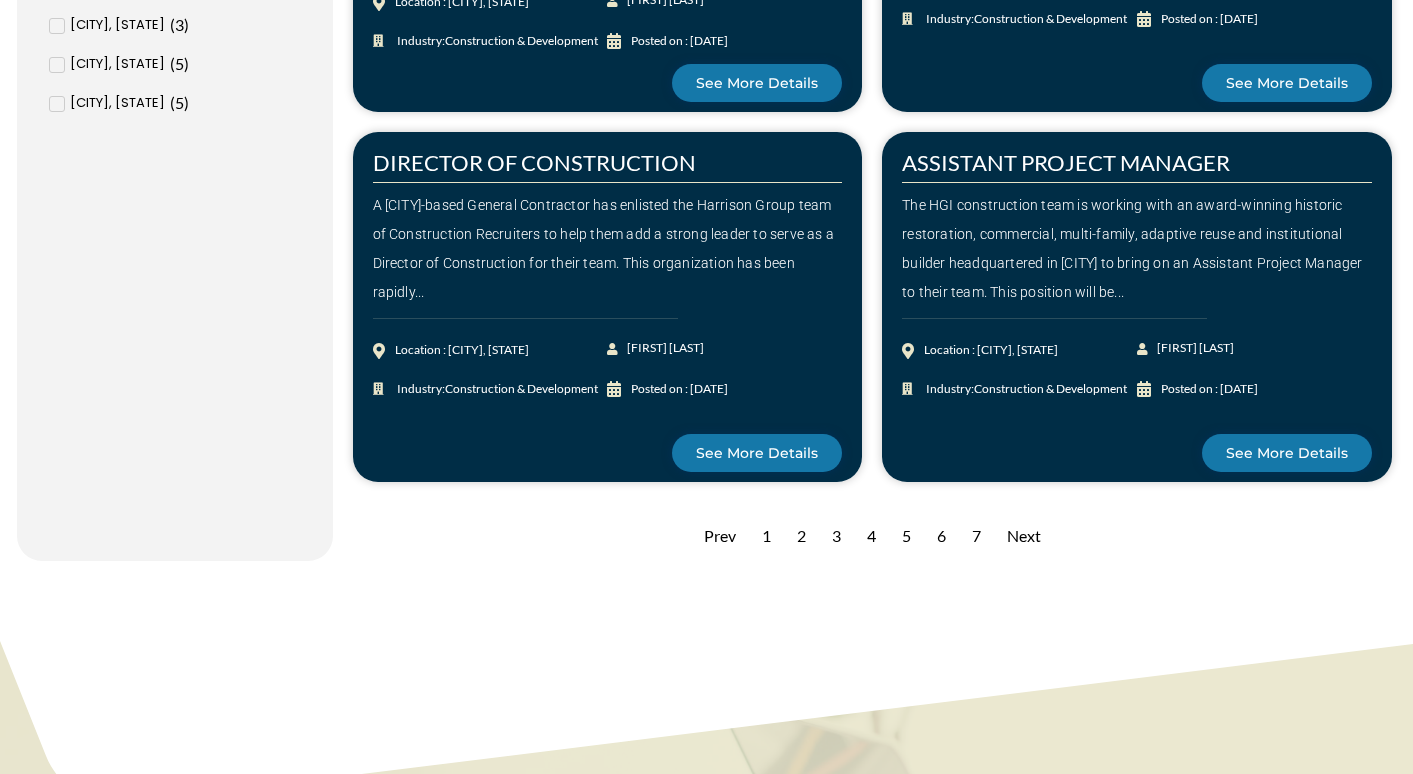 click on "Next" at bounding box center (1024, 536) 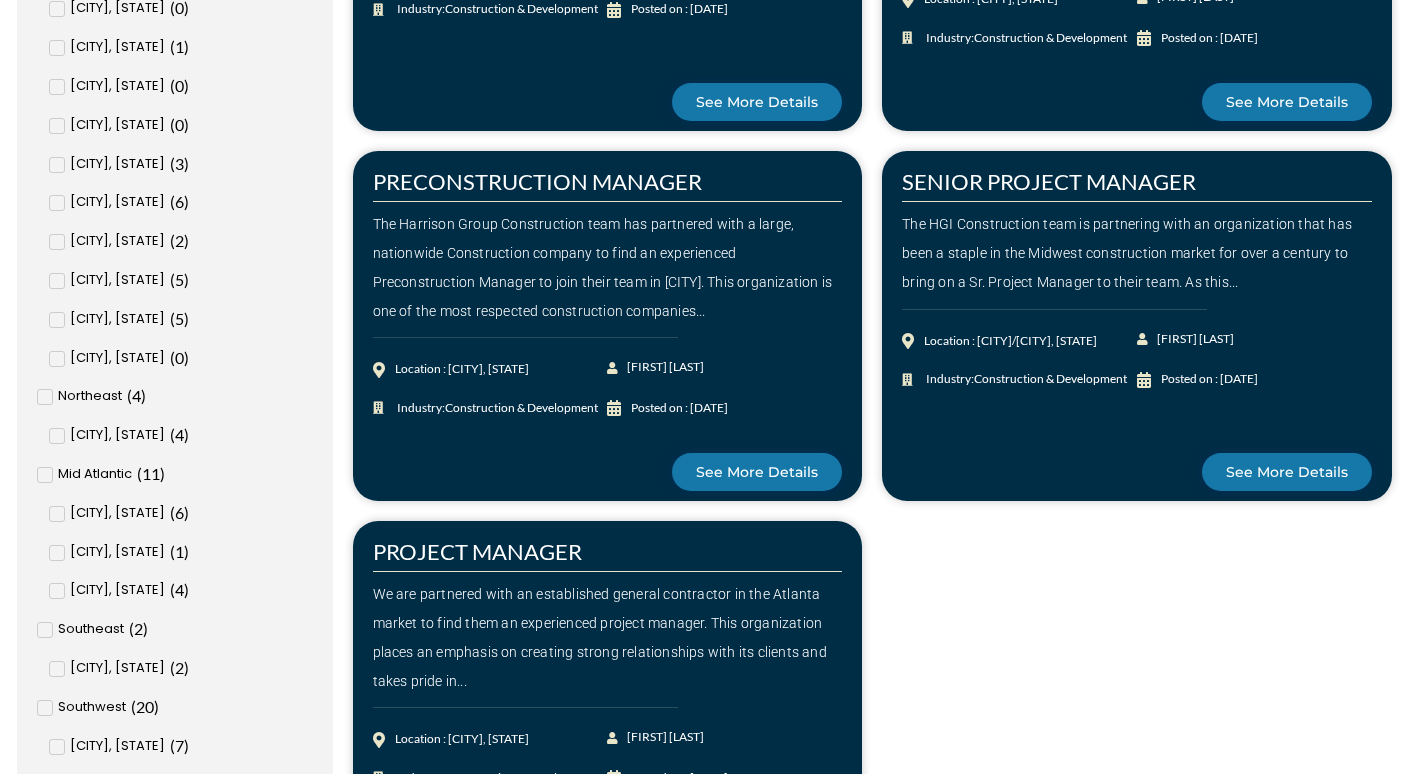 scroll, scrollTop: 1219, scrollLeft: 0, axis: vertical 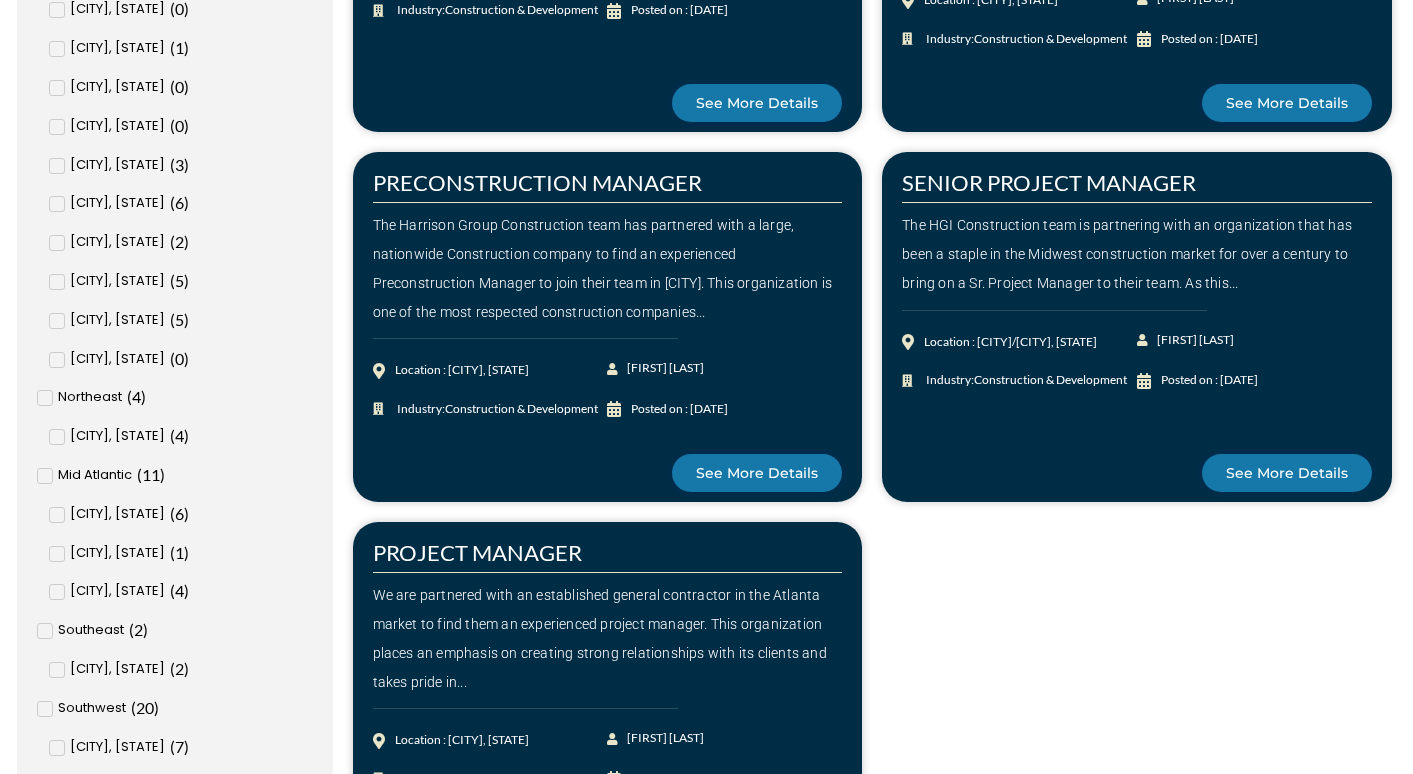 click 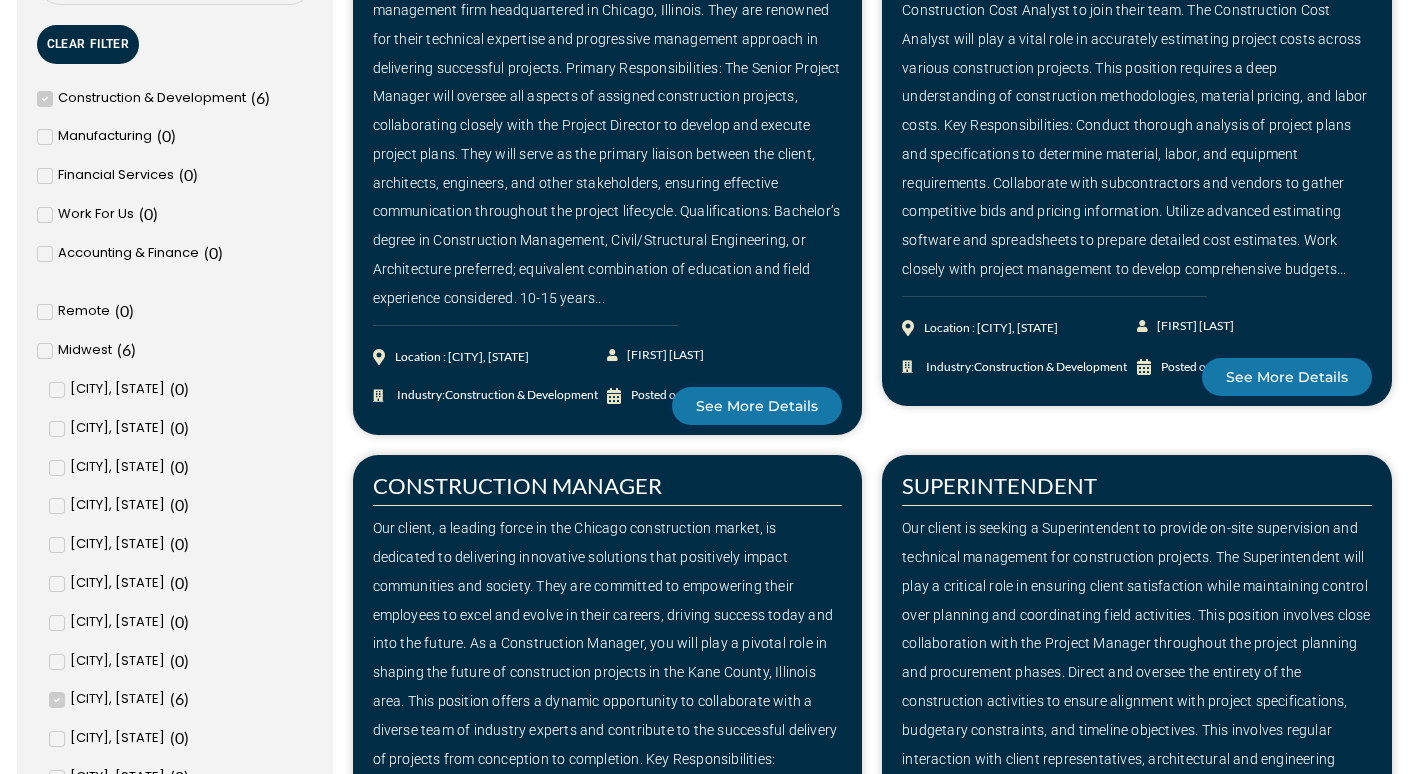 scroll, scrollTop: 728, scrollLeft: 0, axis: vertical 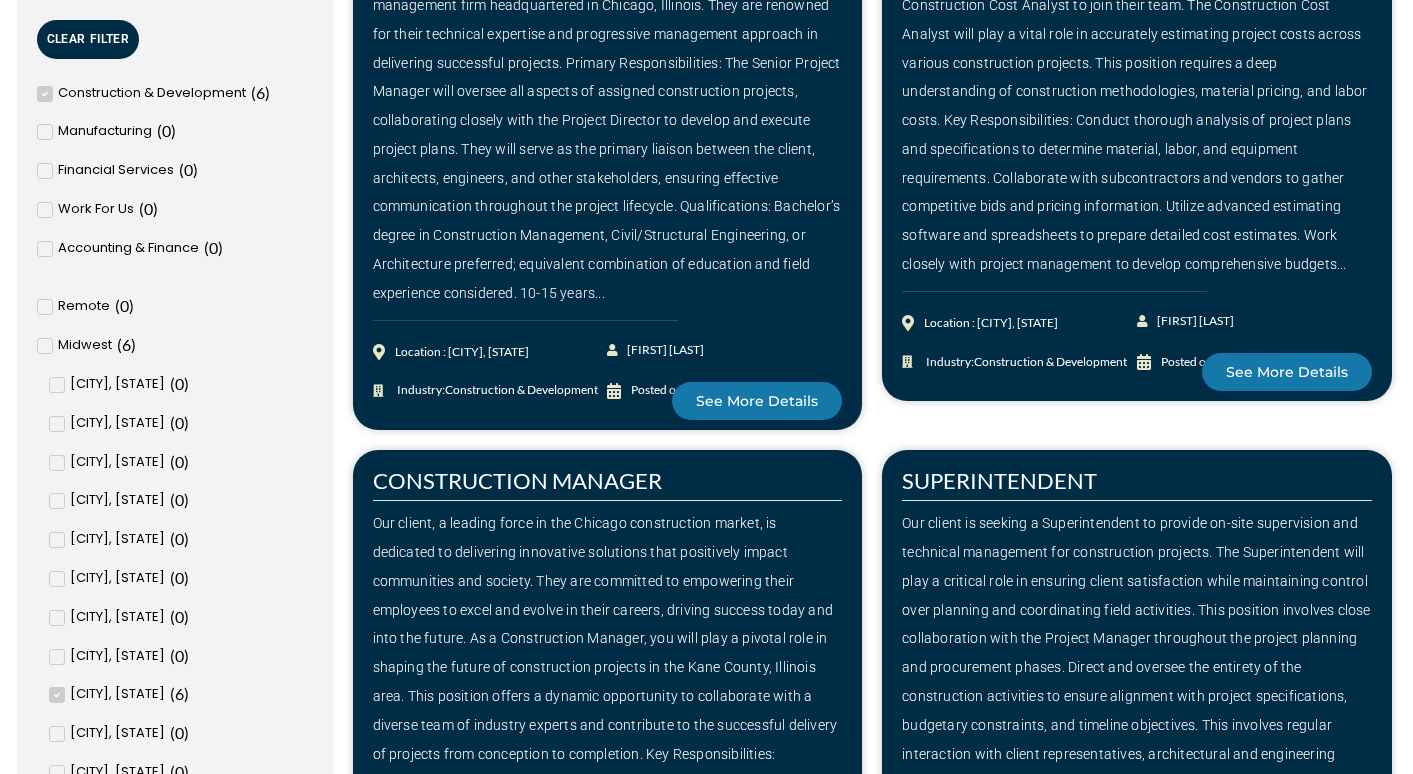 click 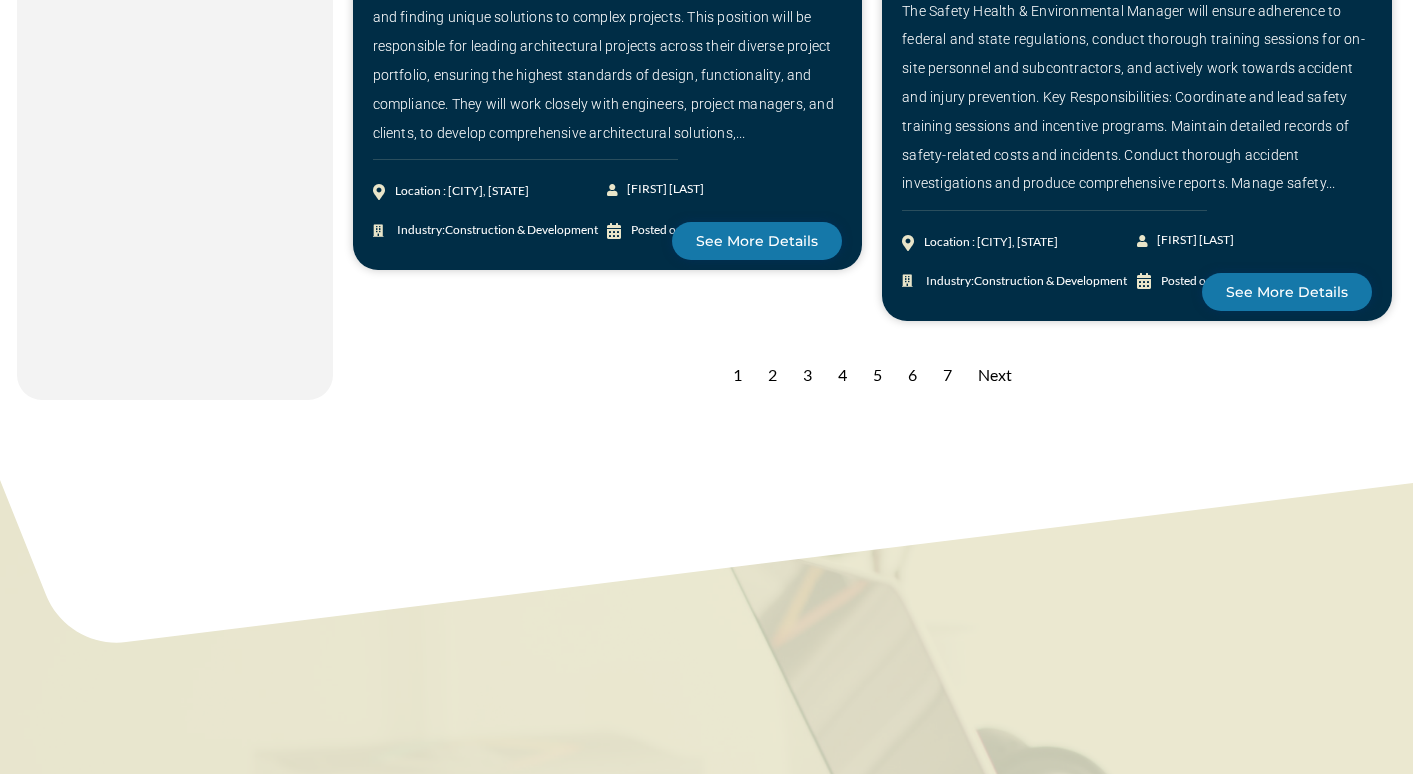 scroll, scrollTop: 2956, scrollLeft: 0, axis: vertical 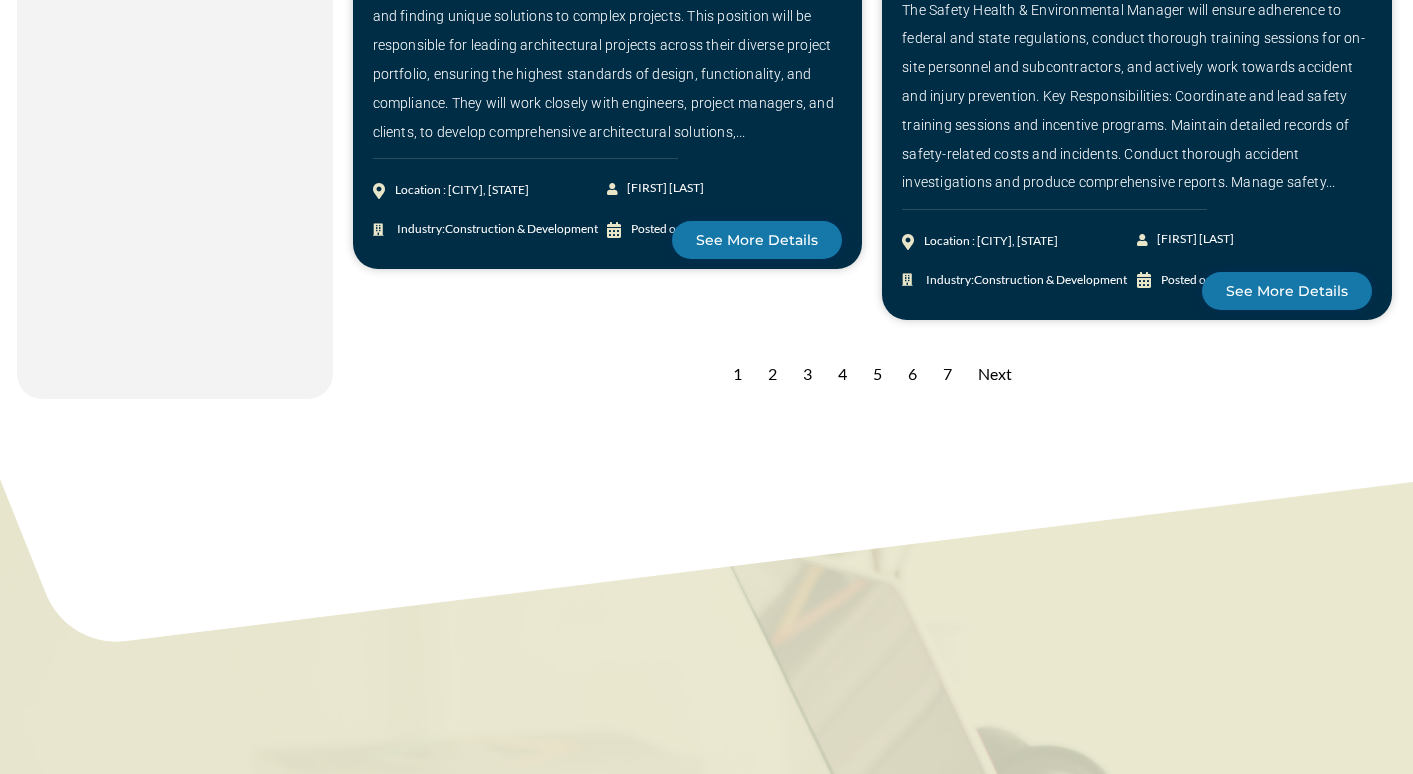 click on "1" at bounding box center (737, 374) 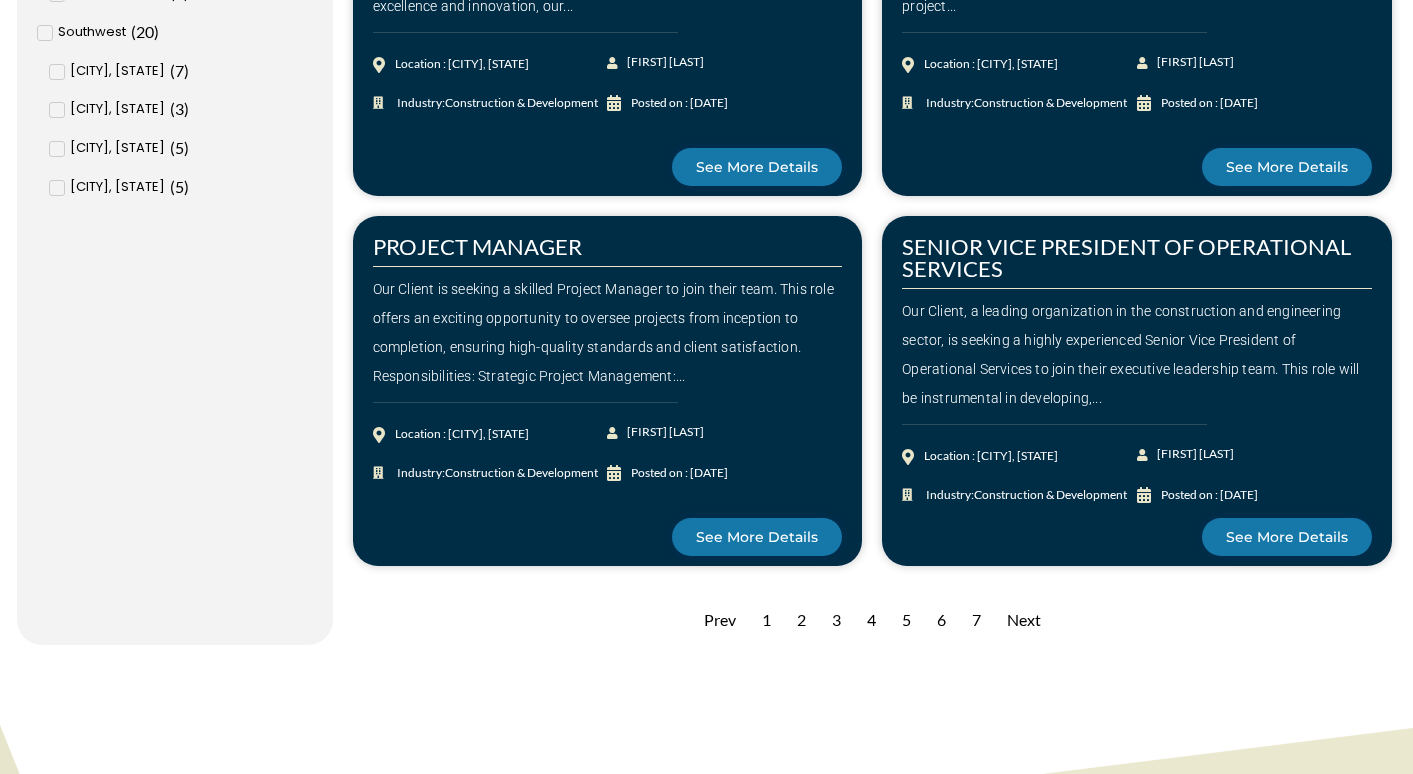 scroll, scrollTop: 1923, scrollLeft: 0, axis: vertical 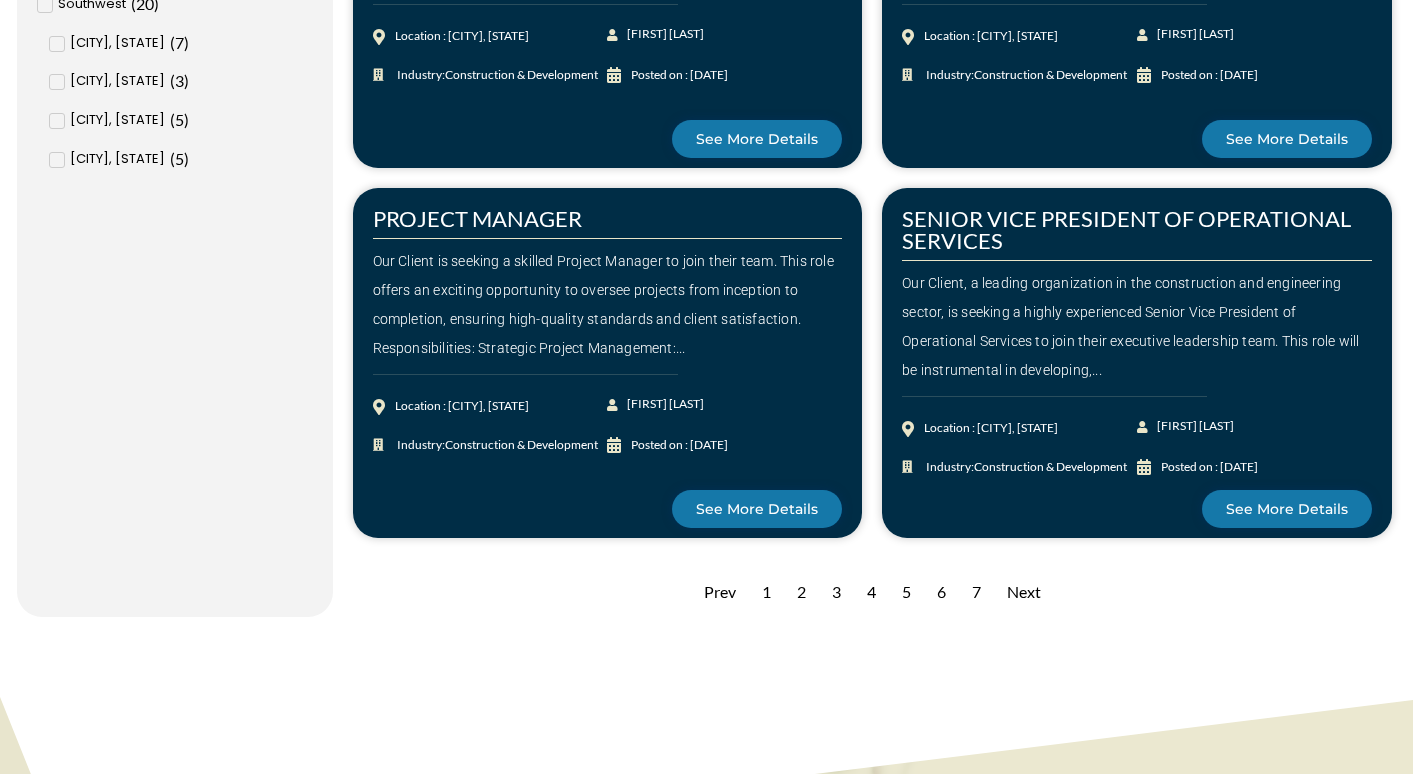 click on "3" at bounding box center [836, 592] 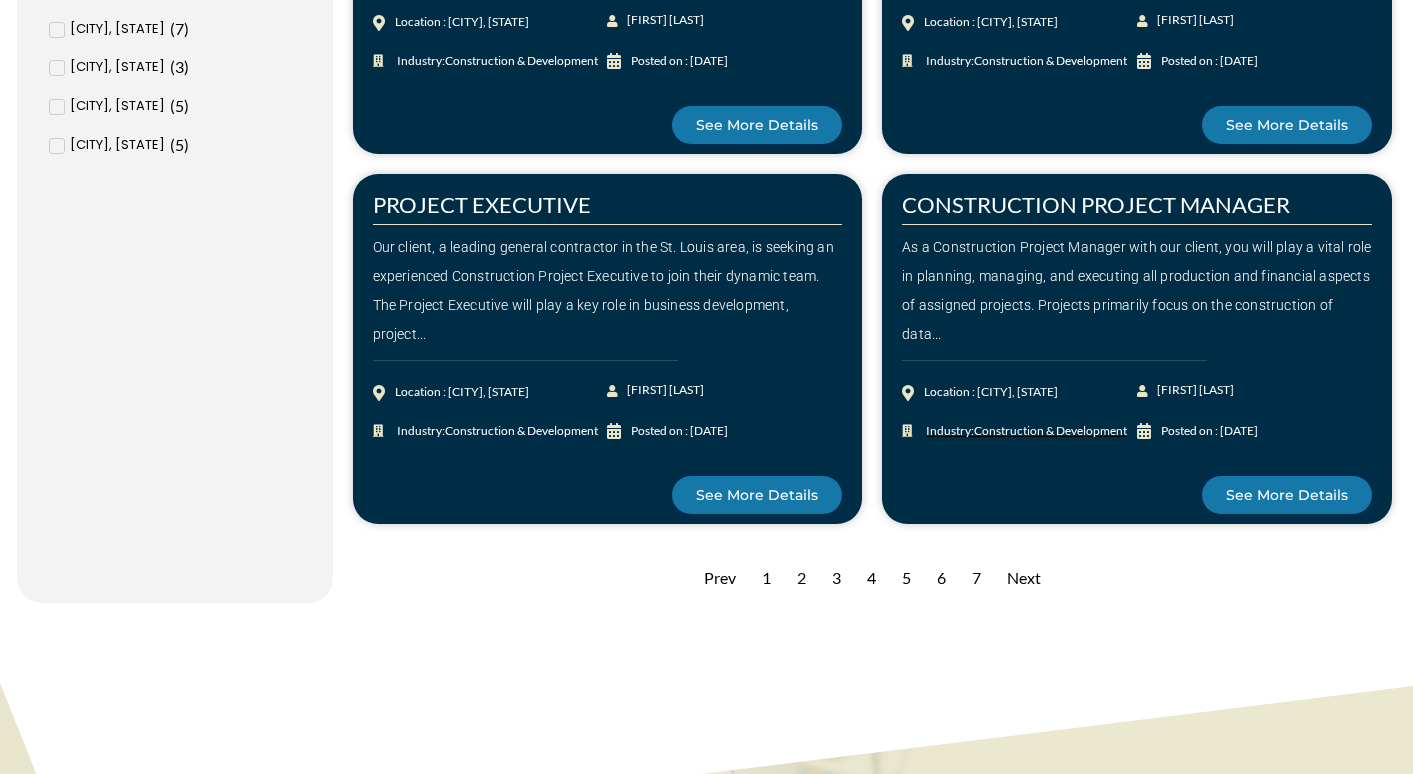 scroll, scrollTop: 1938, scrollLeft: 0, axis: vertical 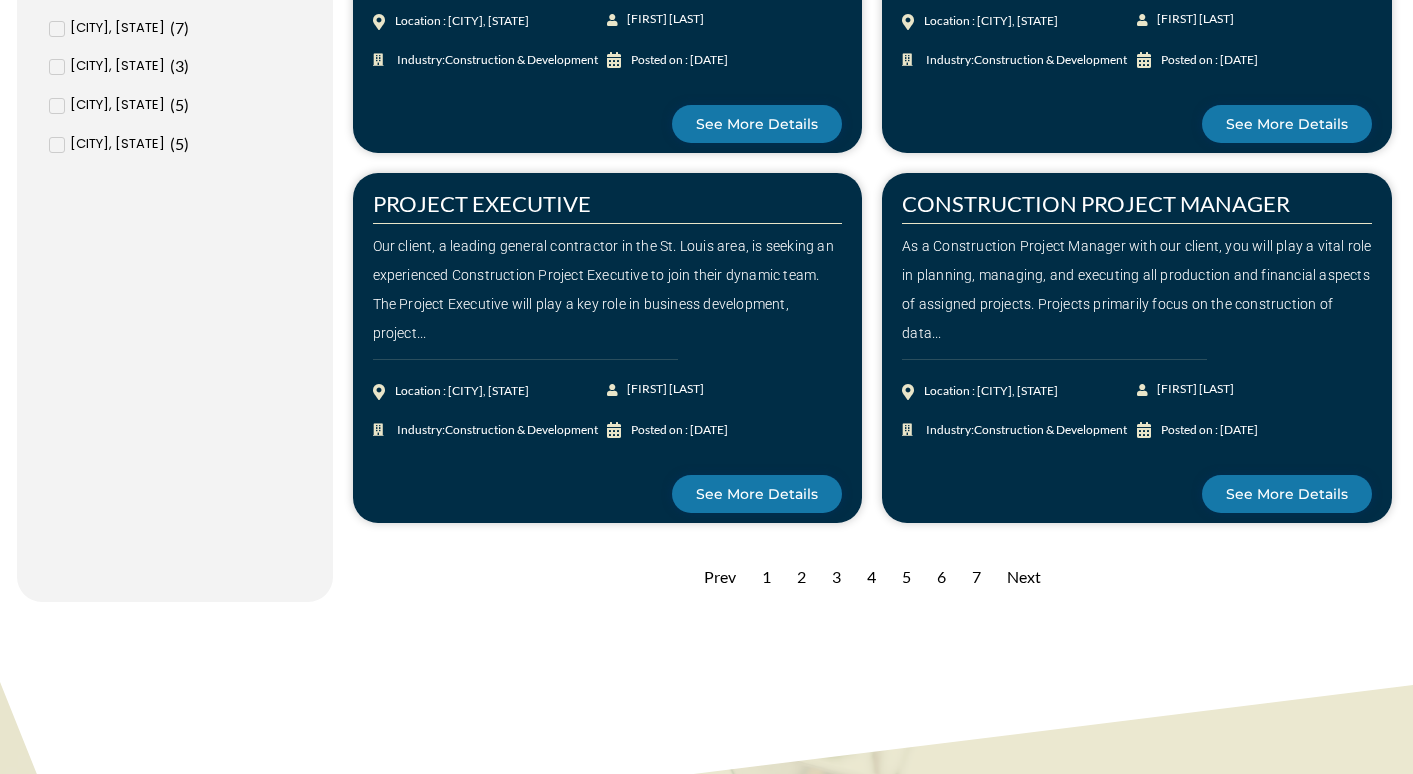 click on "4" at bounding box center [871, 577] 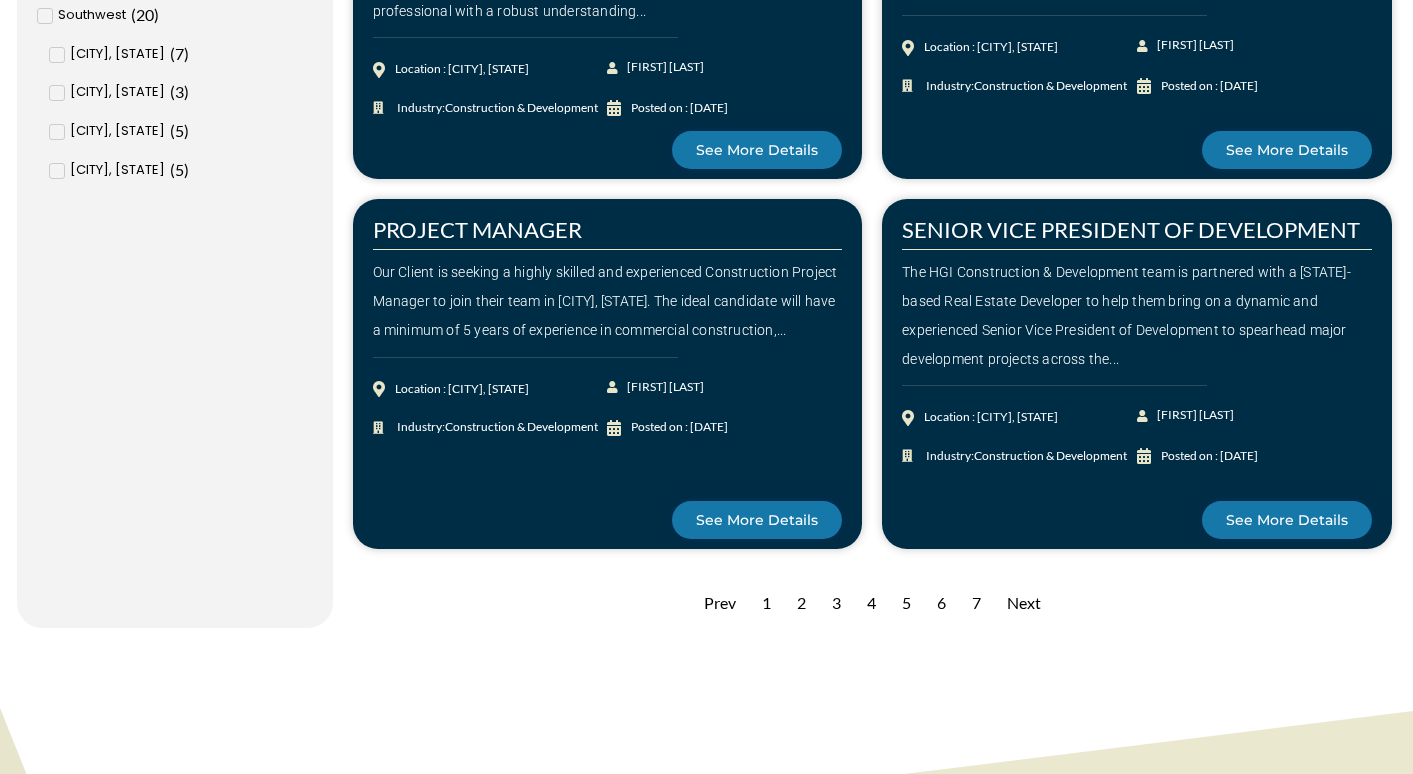 scroll, scrollTop: 1913, scrollLeft: 0, axis: vertical 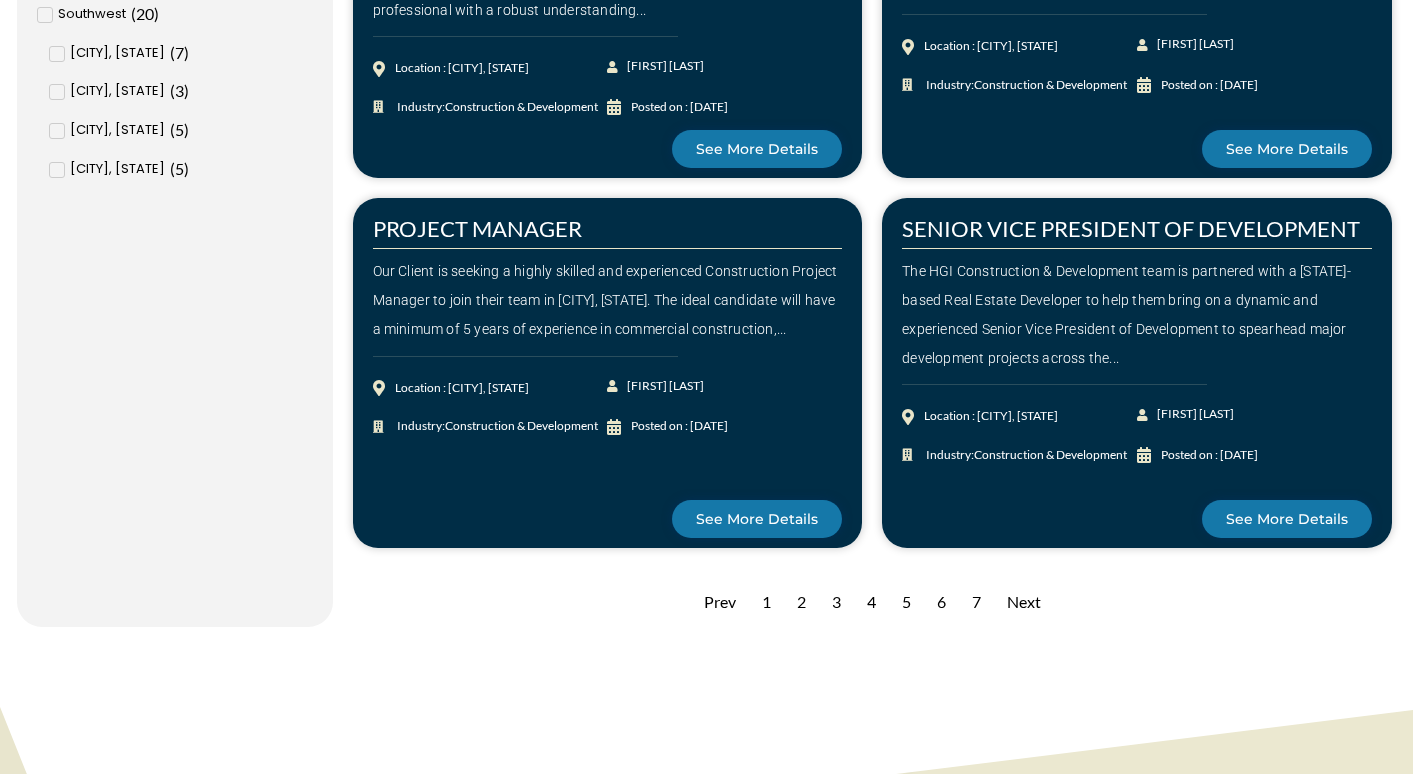 click on "5" at bounding box center (906, 602) 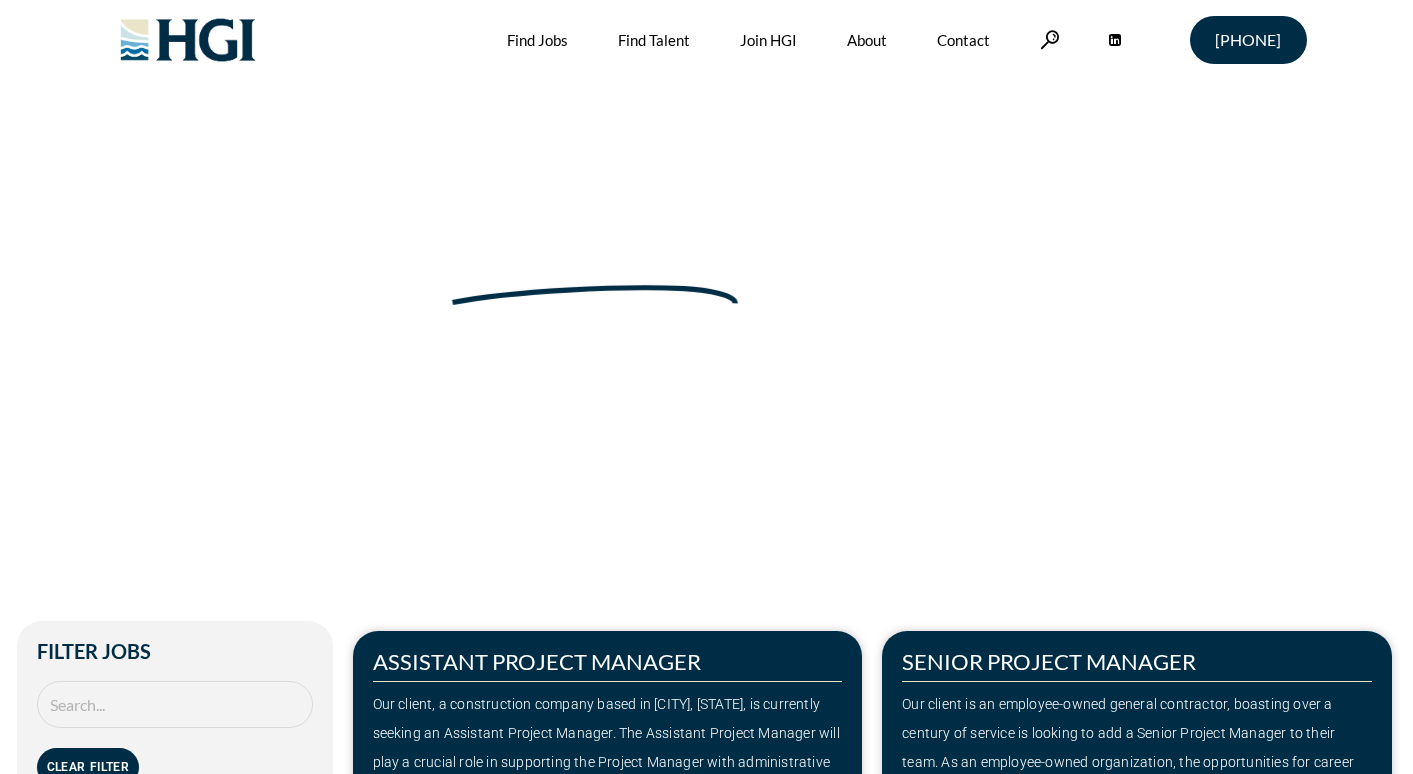scroll, scrollTop: 0, scrollLeft: 0, axis: both 